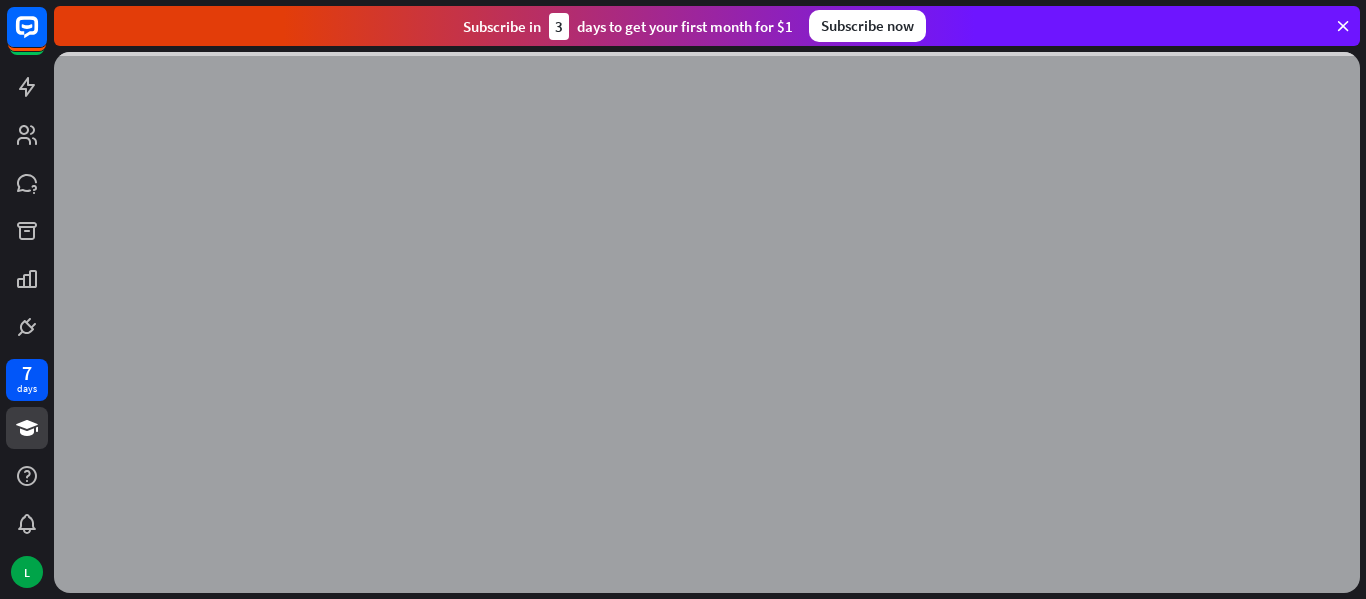 scroll, scrollTop: 0, scrollLeft: 0, axis: both 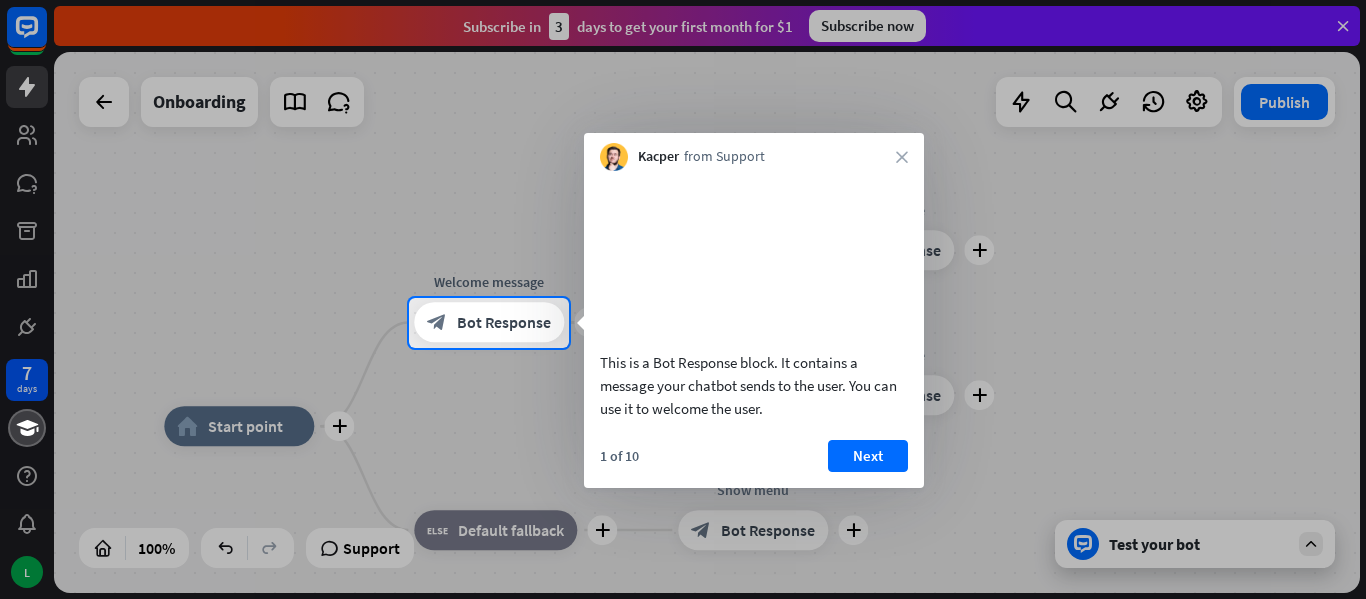 click at bounding box center (683, 149) 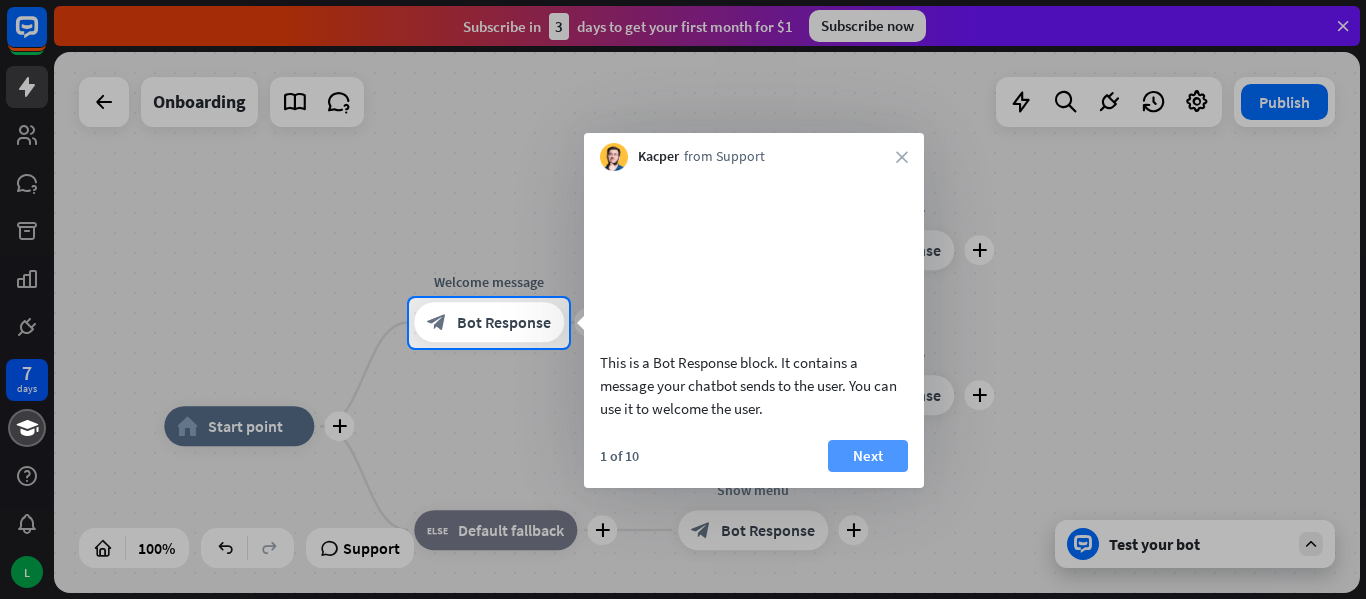 click on "Next" at bounding box center (868, 456) 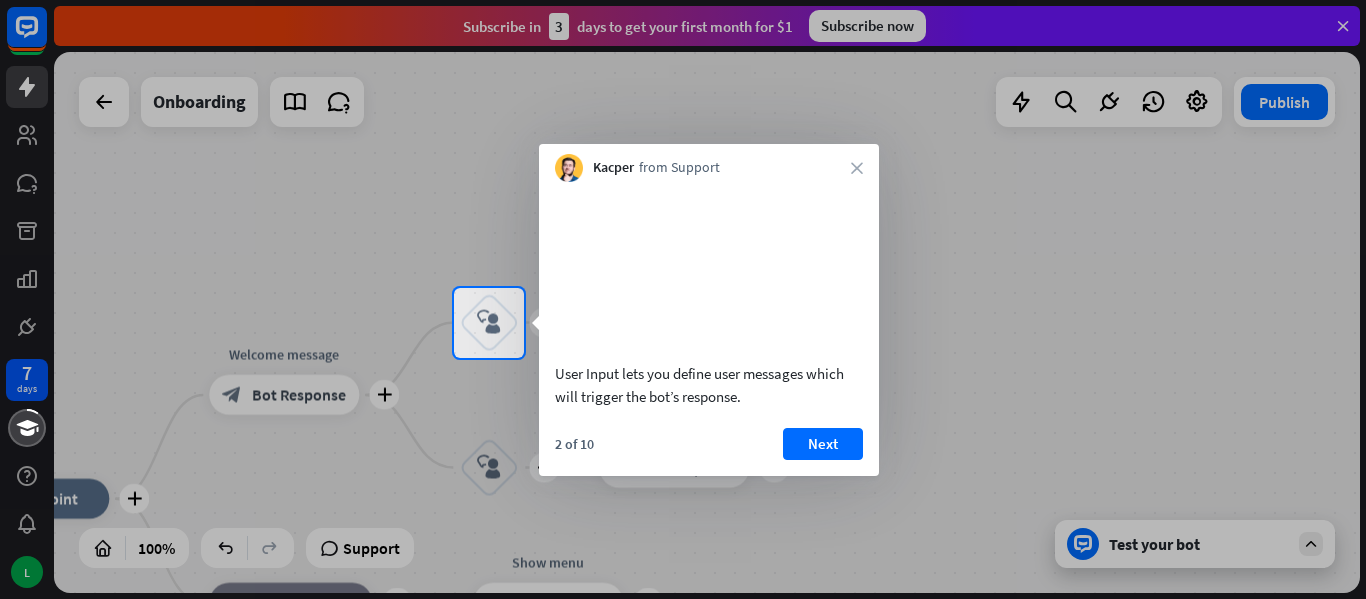 click on "2 of 10
Next" at bounding box center (709, 452) 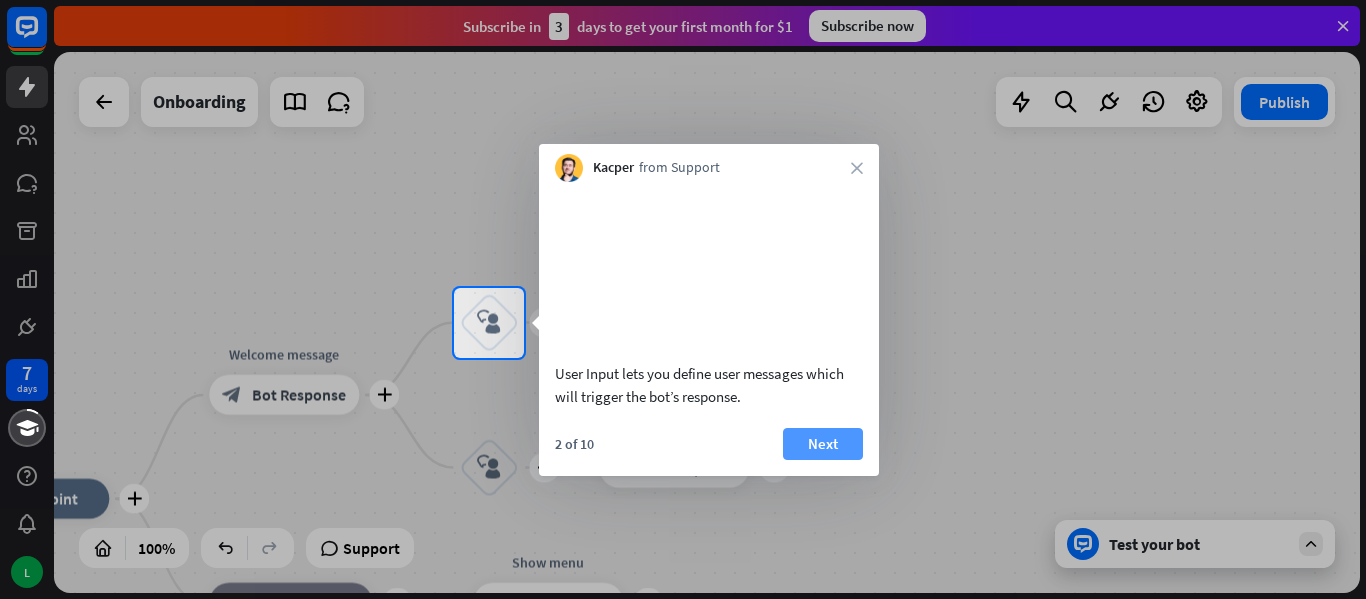 click on "Next" at bounding box center [823, 444] 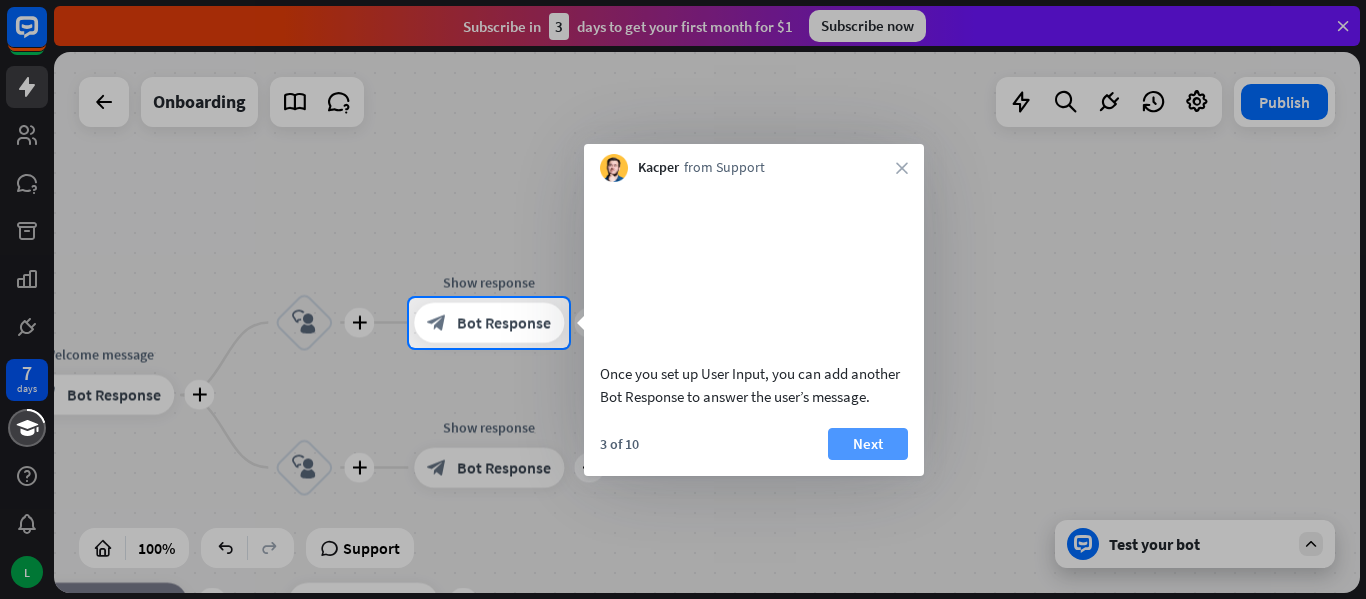 click on "Next" at bounding box center (868, 444) 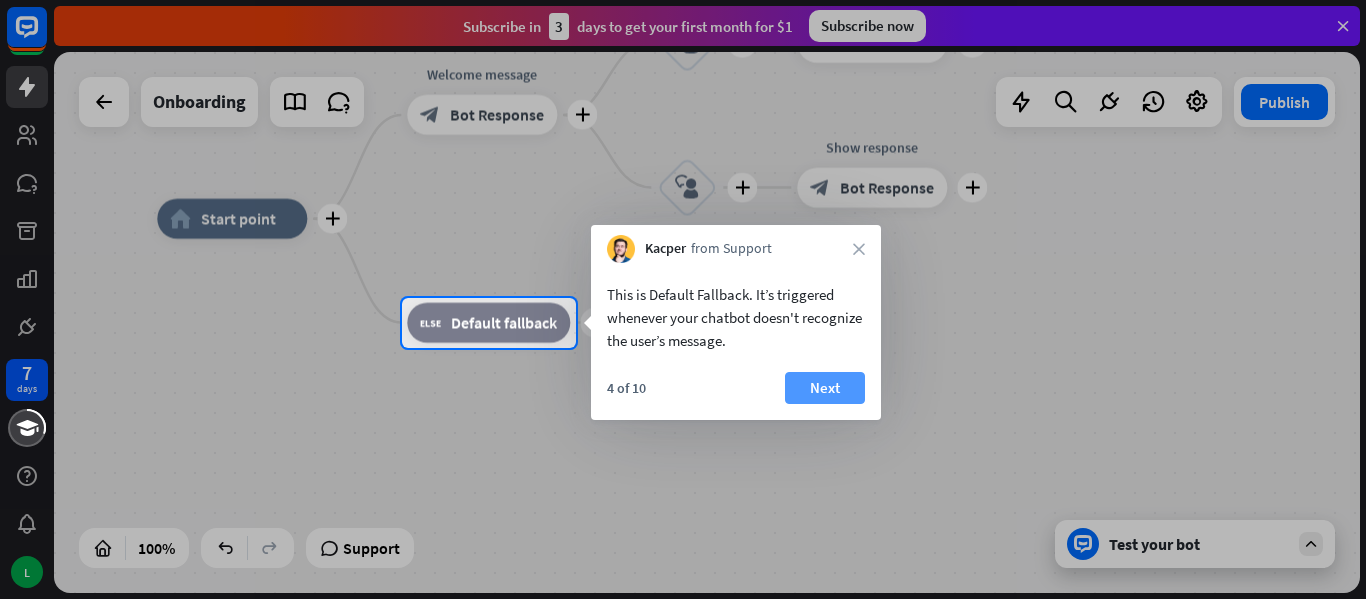 click on "Next" at bounding box center [825, 388] 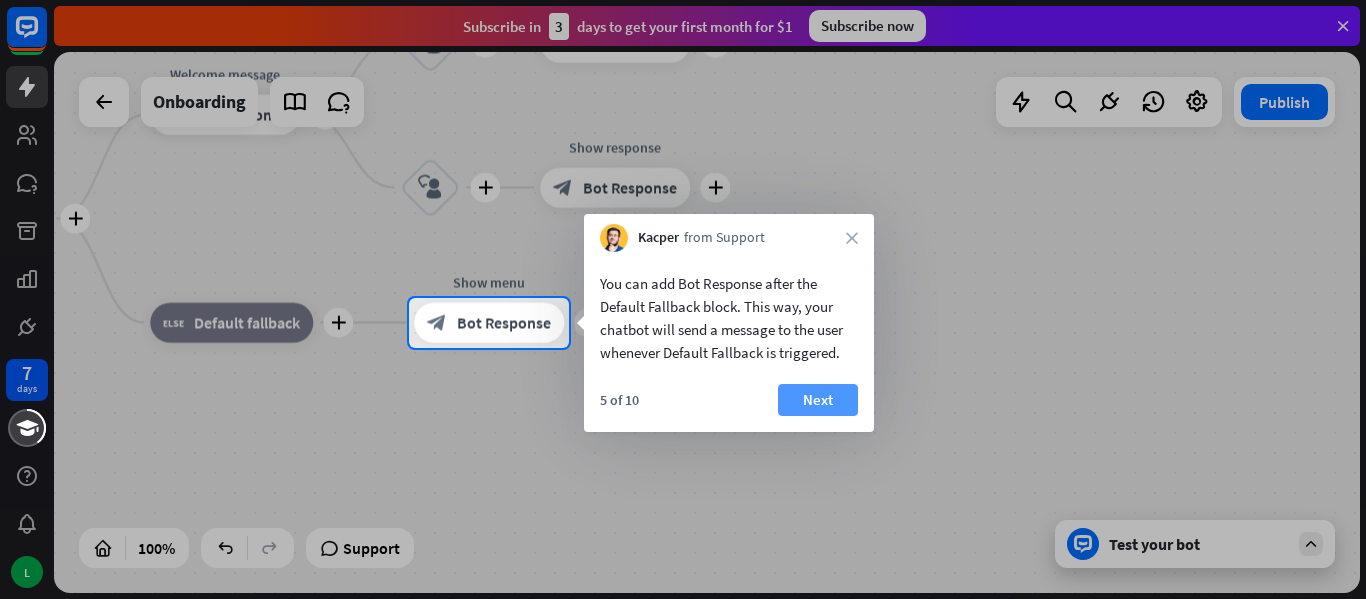 click on "Next" at bounding box center (818, 400) 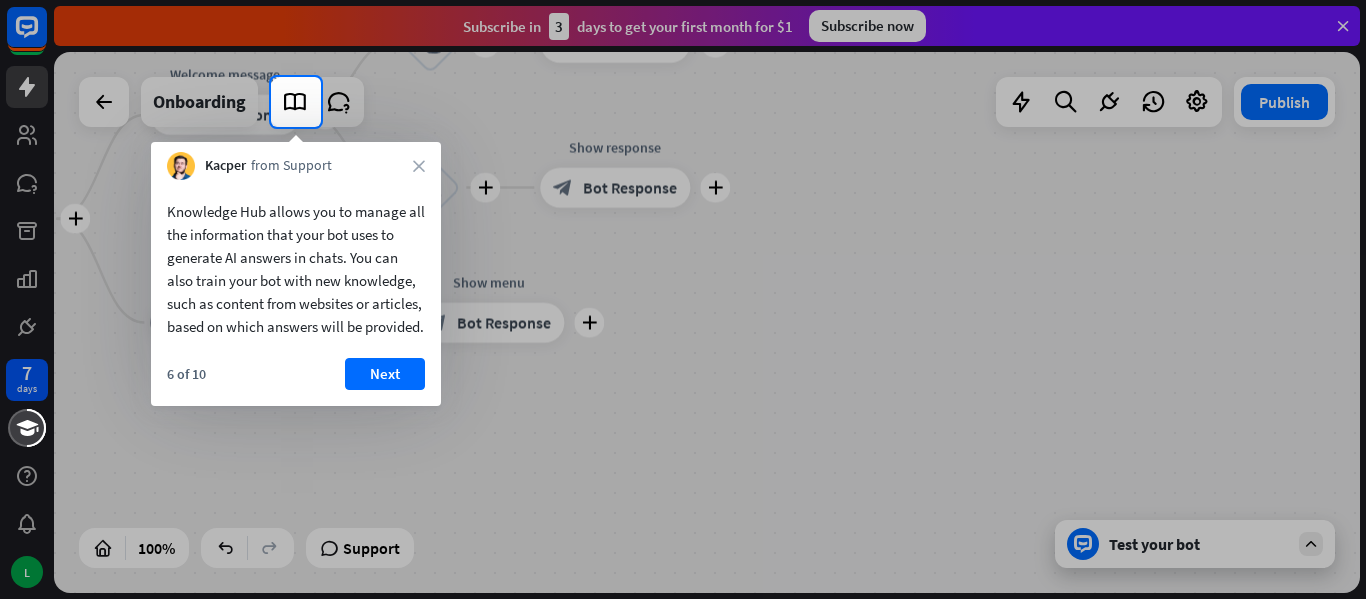 click on "6 of 10
Next" at bounding box center (296, 382) 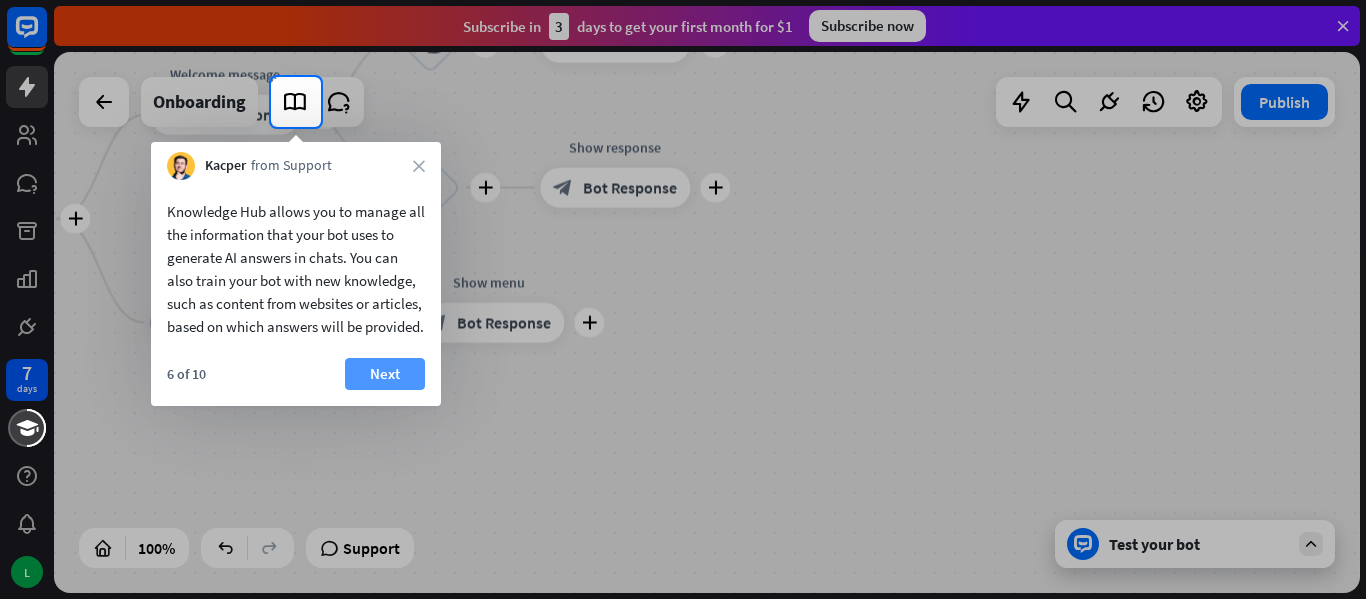 click on "Next" at bounding box center [385, 374] 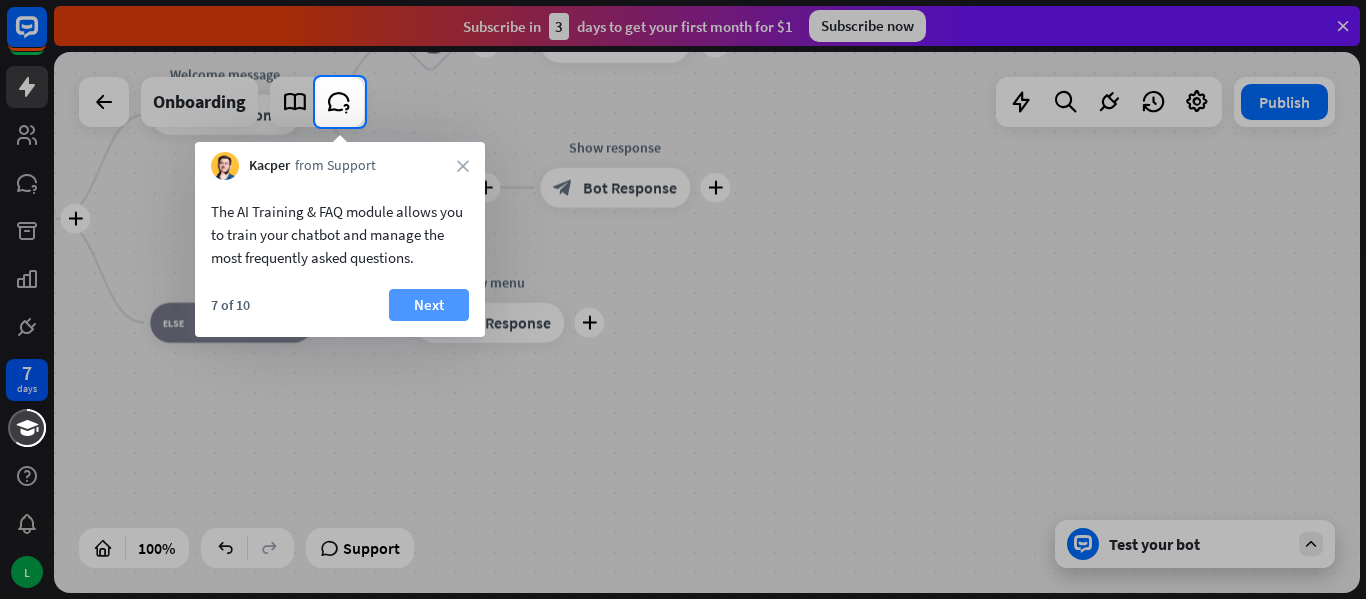 click on "Next" at bounding box center (429, 305) 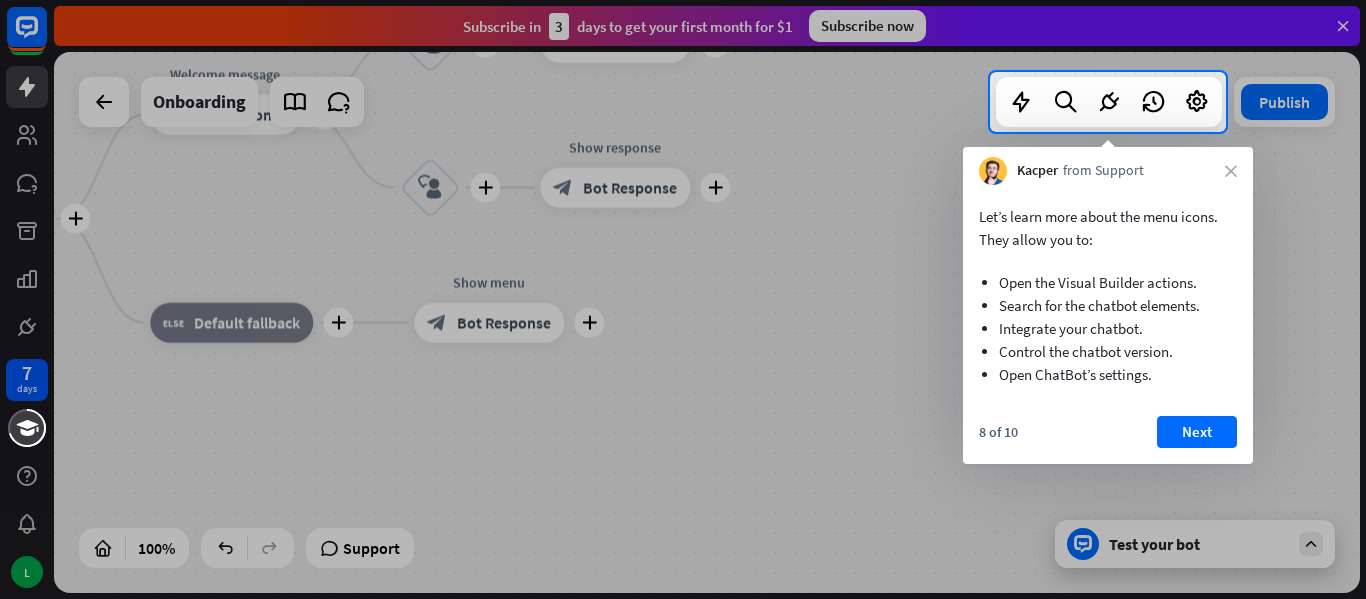 click at bounding box center (683, 365) 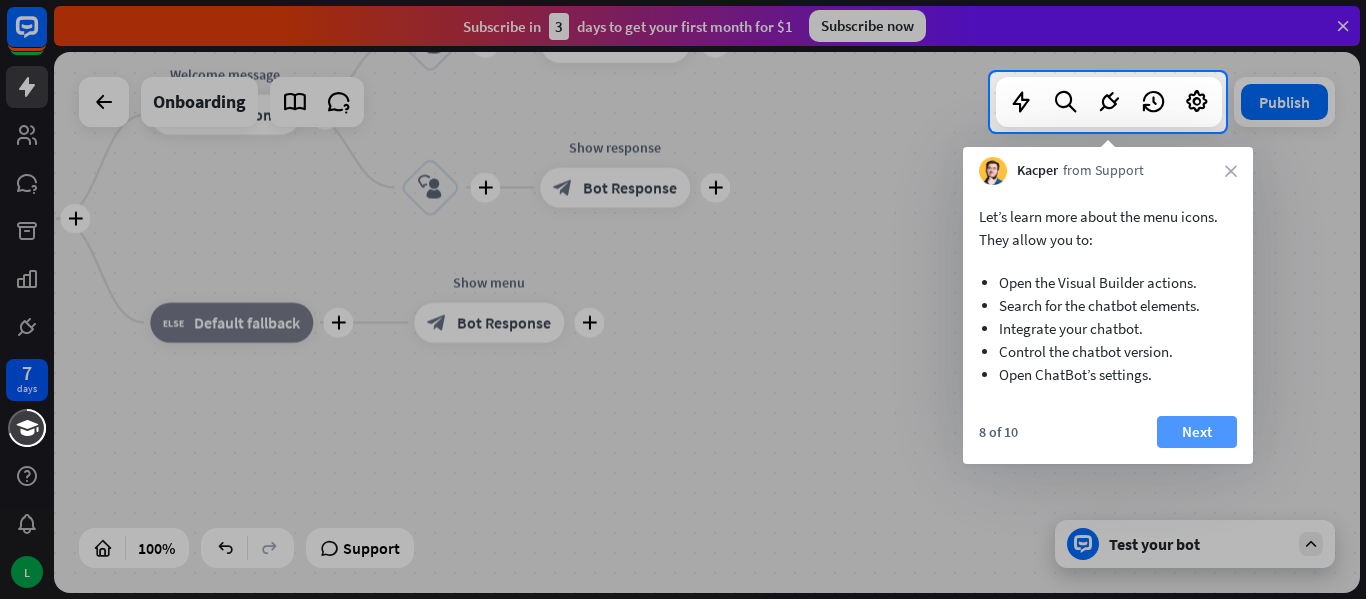 click on "Next" at bounding box center (1197, 432) 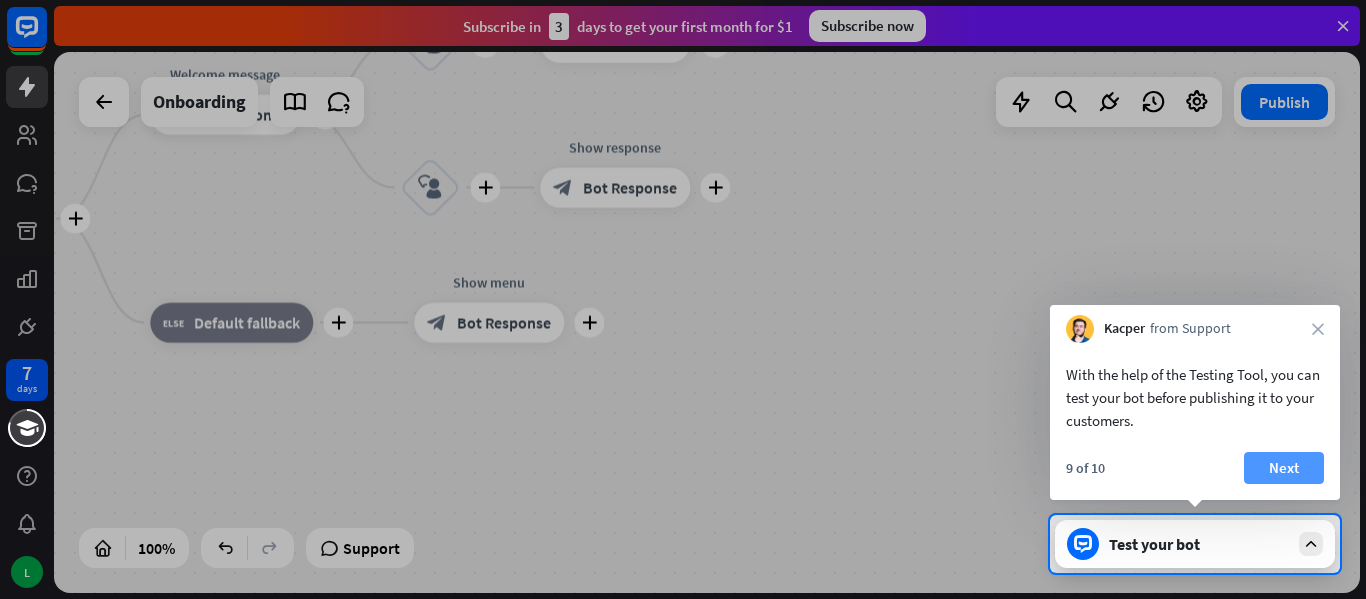 click on "Next" at bounding box center [1284, 468] 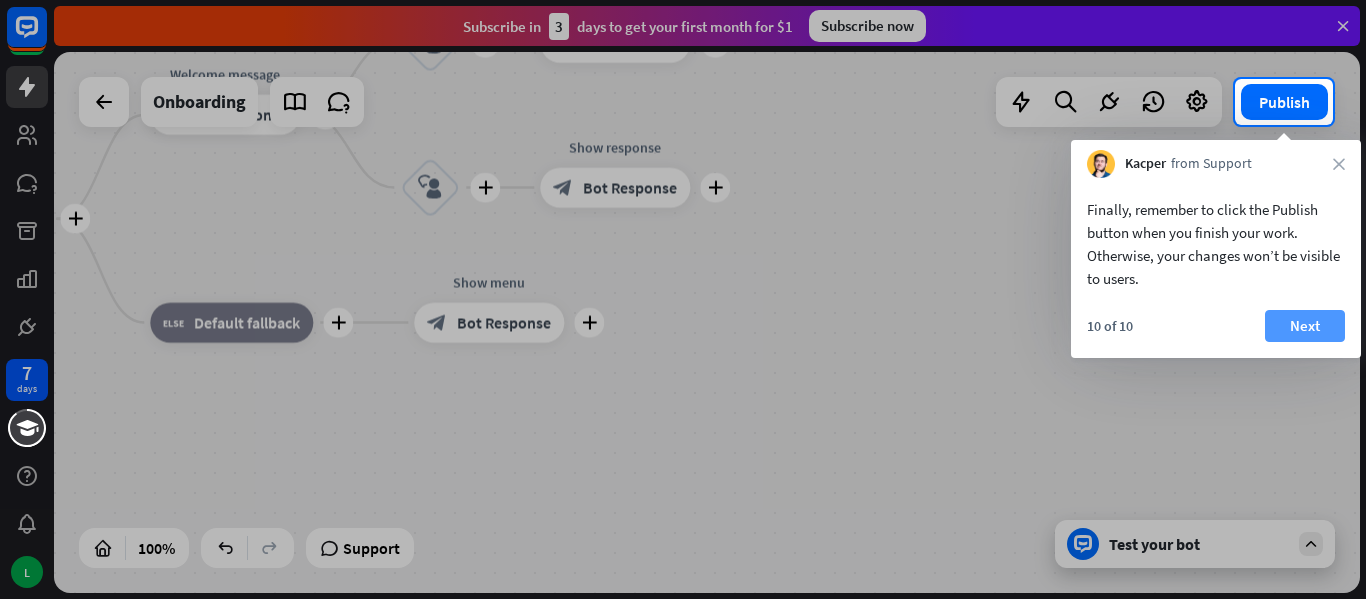 click on "Next" at bounding box center (1305, 326) 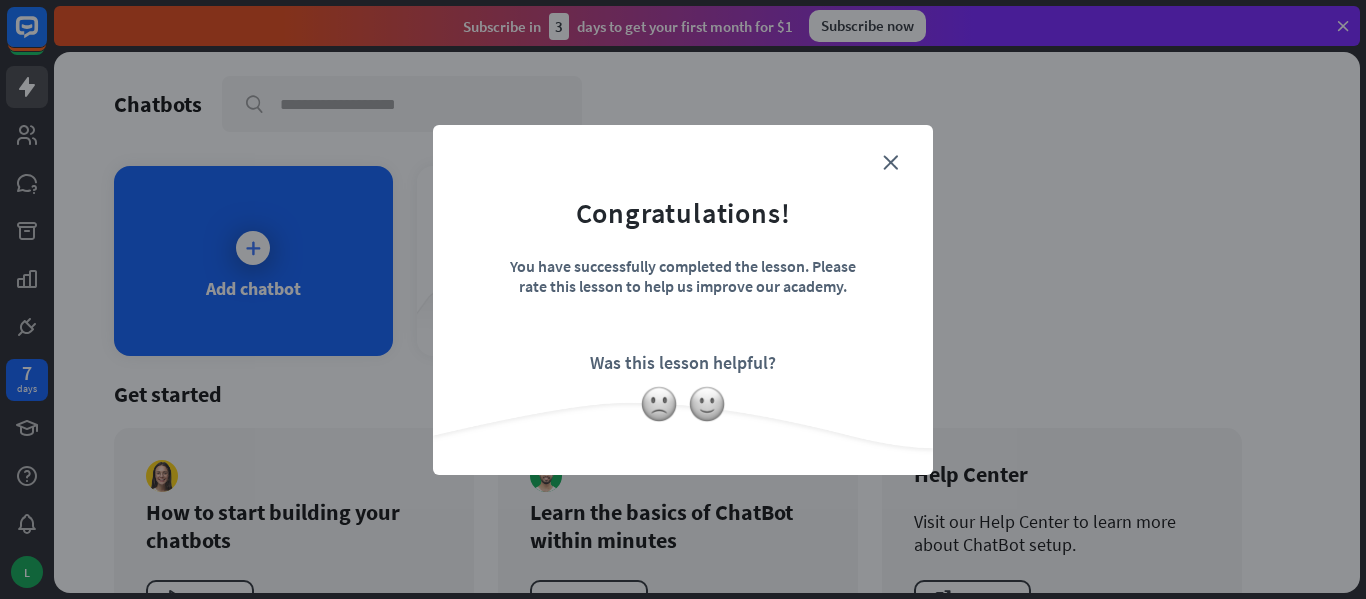 click on "Congratulations!
You have successfully completed the lesson.
Please rate this lesson to help us improve our
academy.
Was this lesson helpful?" at bounding box center [683, 269] 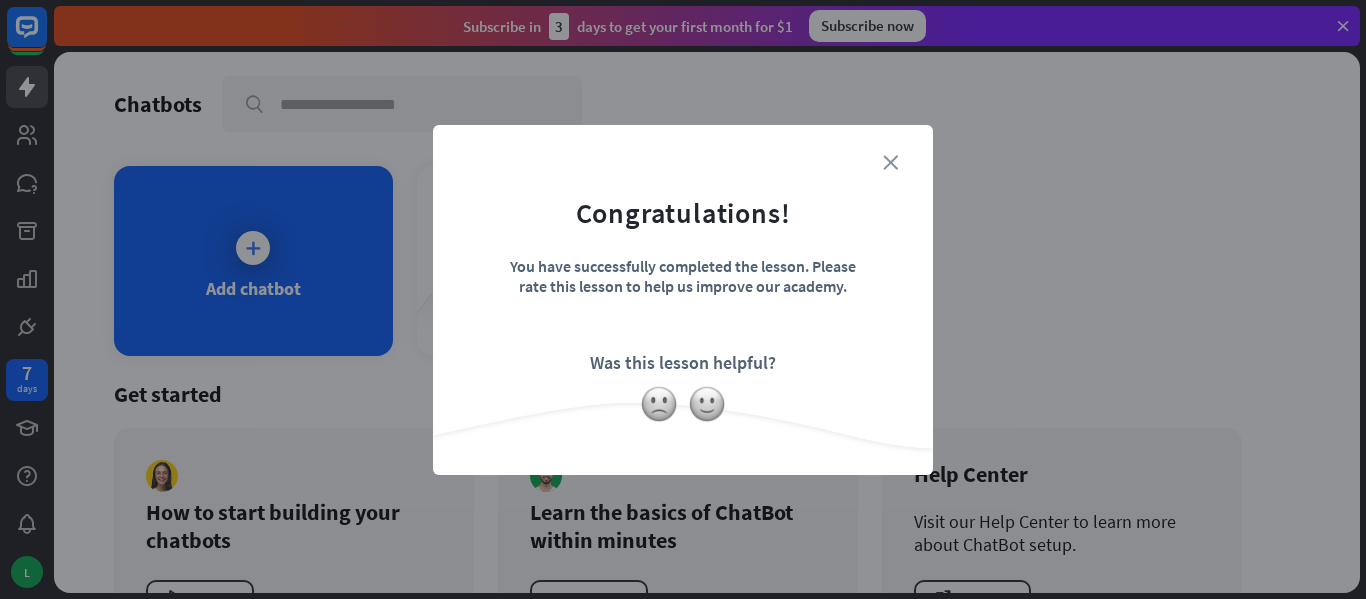click on "close" at bounding box center [890, 162] 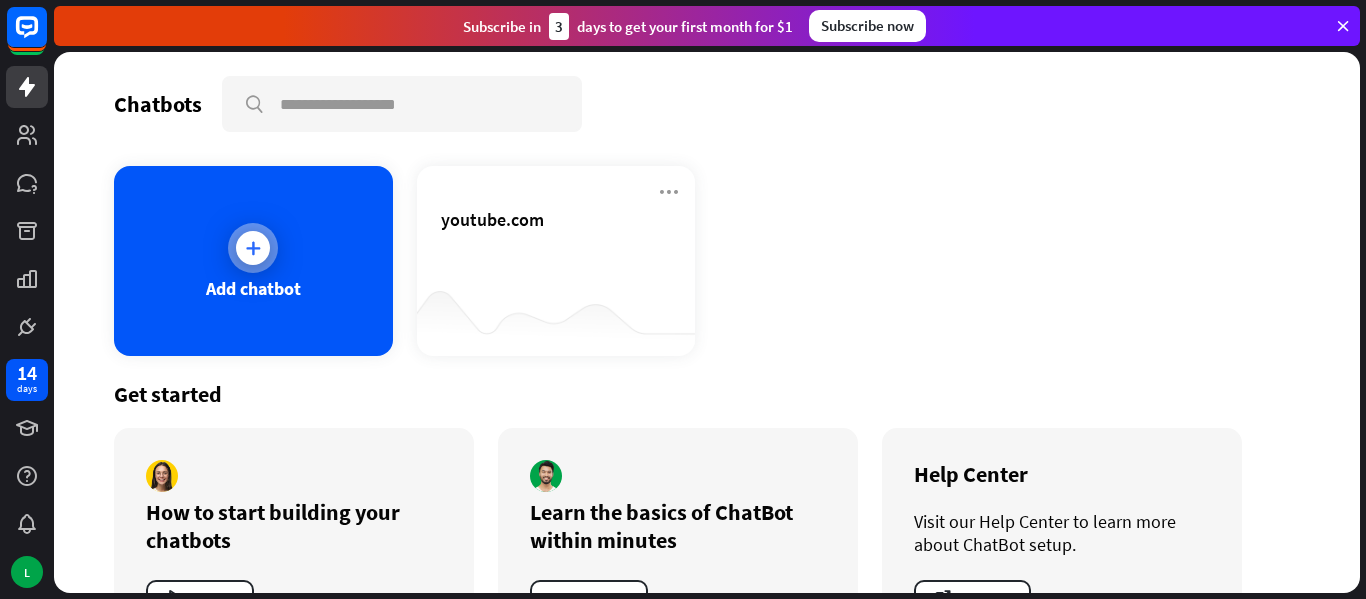 click on "Add chatbot" at bounding box center (253, 261) 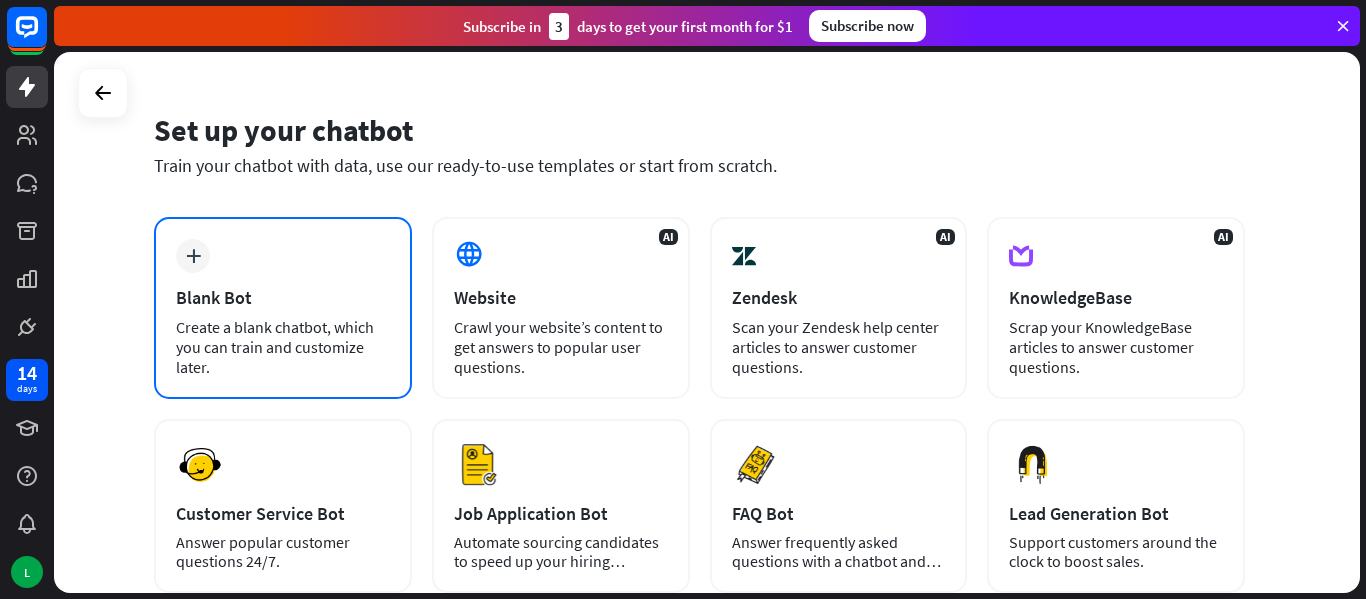 scroll, scrollTop: 49, scrollLeft: 0, axis: vertical 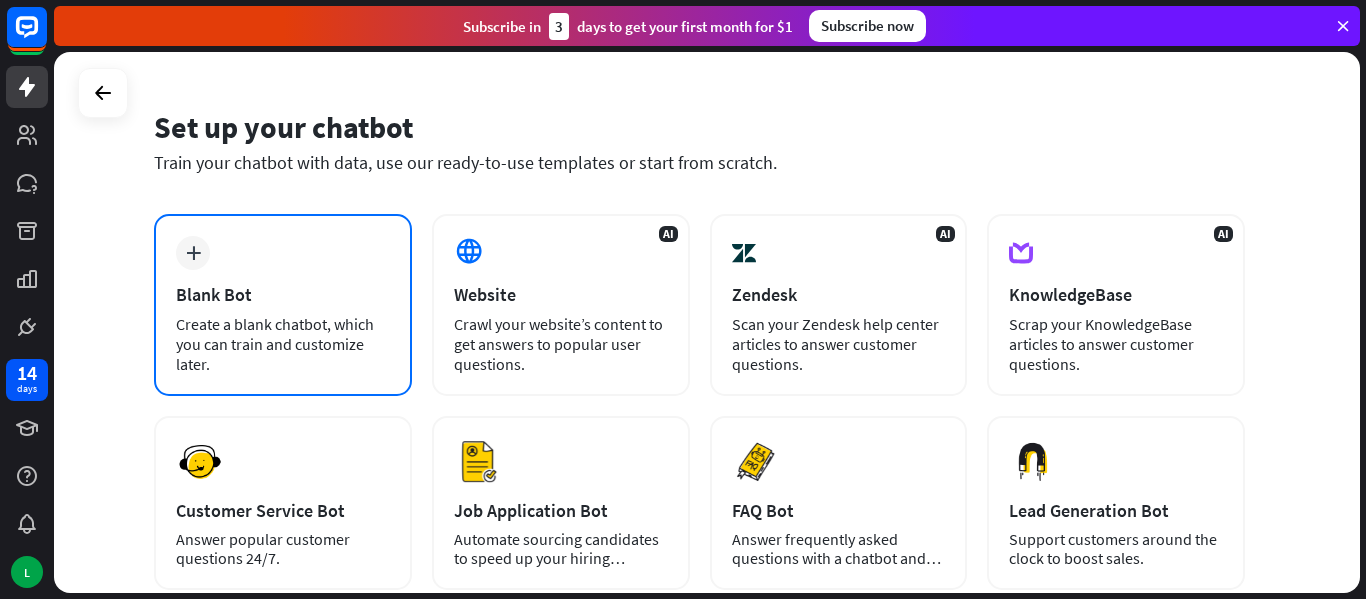 click on "Create a blank chatbot, which you can train and
customize later." at bounding box center (283, 344) 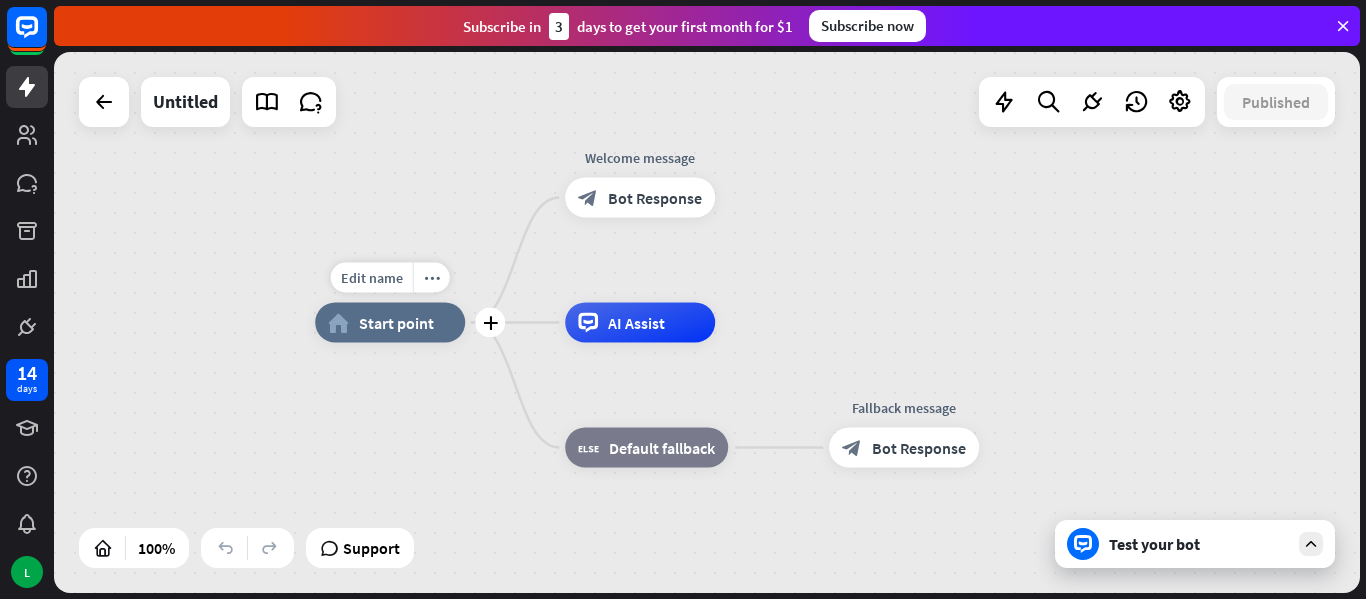 click on "Start point" at bounding box center (396, 323) 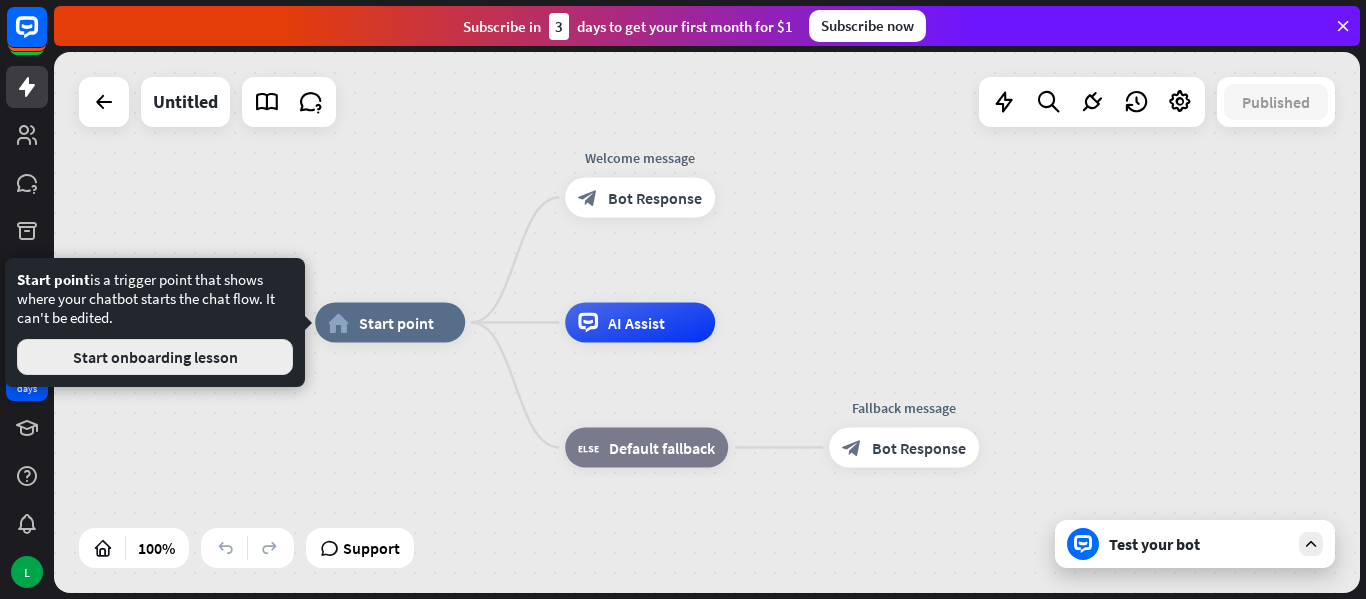 click on "Start onboarding lesson" at bounding box center [155, 357] 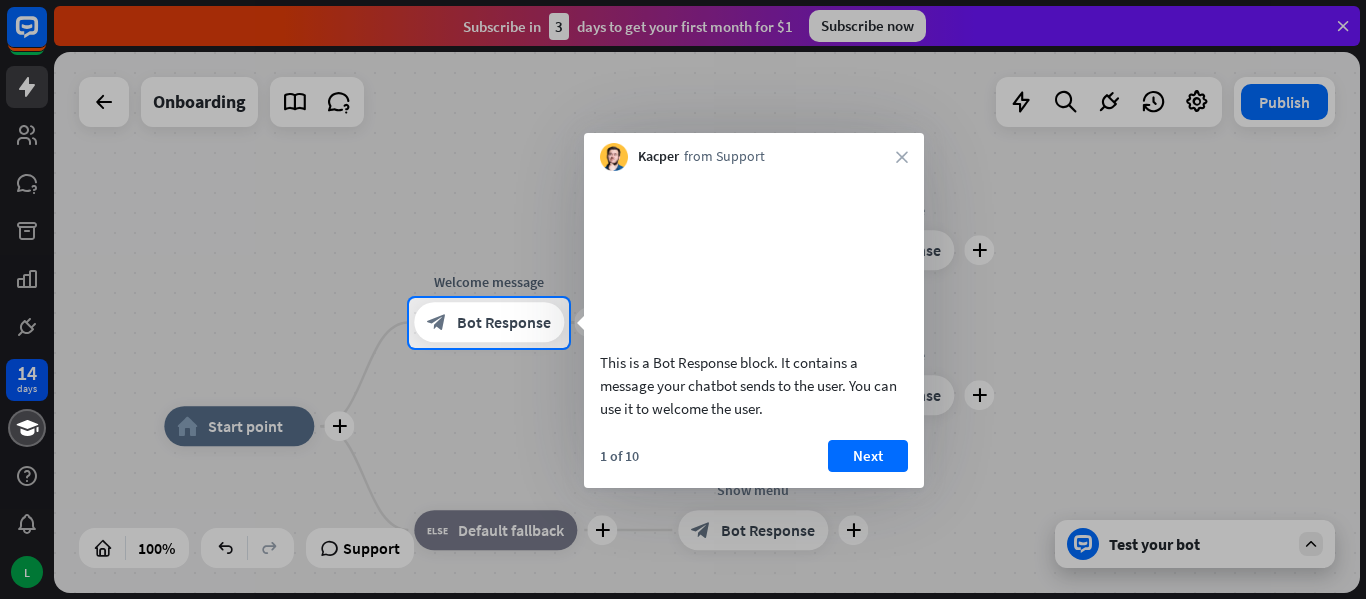 click on "Kacper
from Support
close" at bounding box center (754, 152) 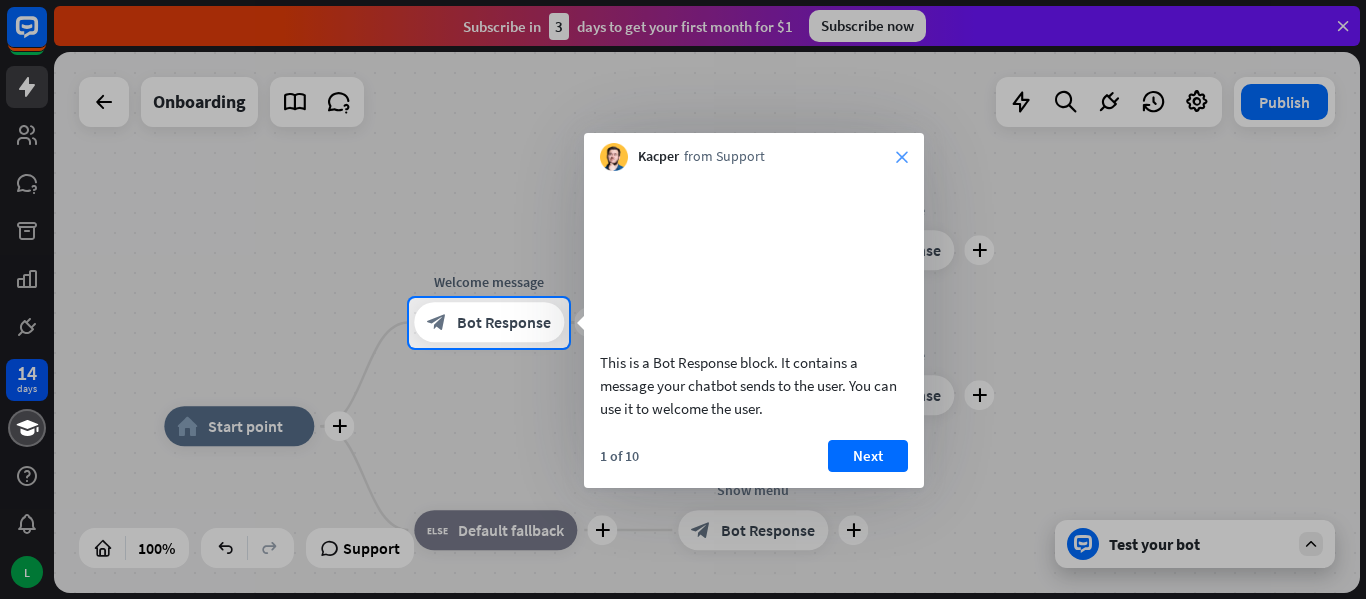 click on "close" at bounding box center [902, 157] 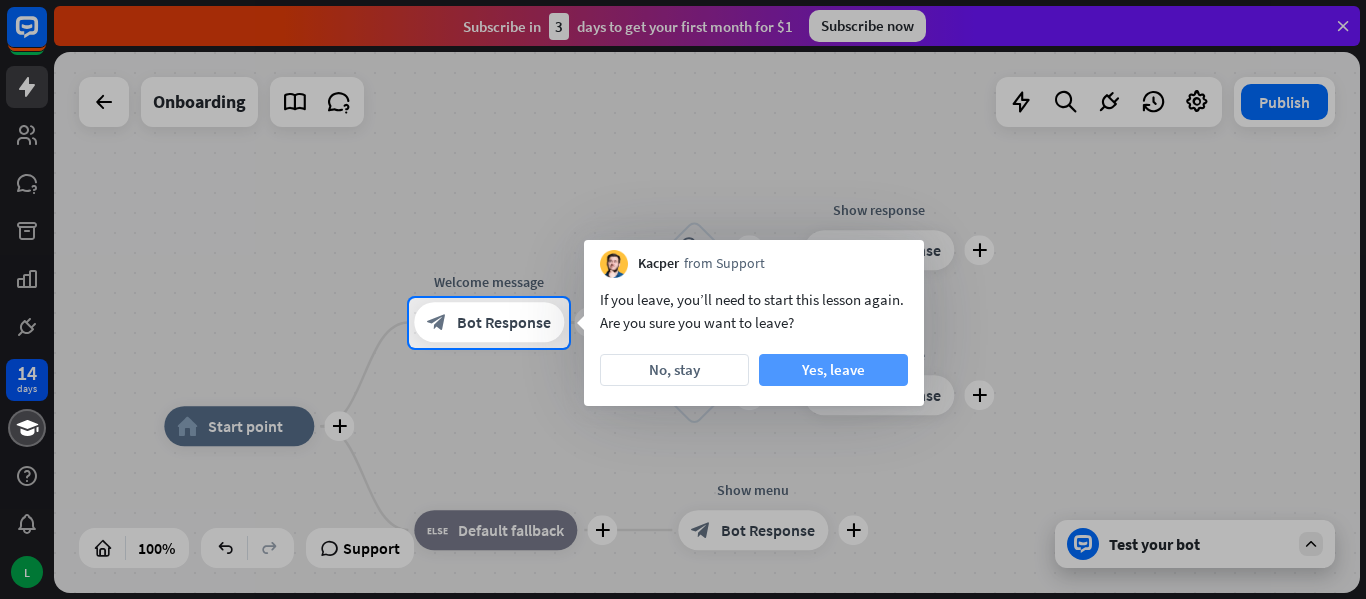 click on "Yes, leave" at bounding box center [833, 370] 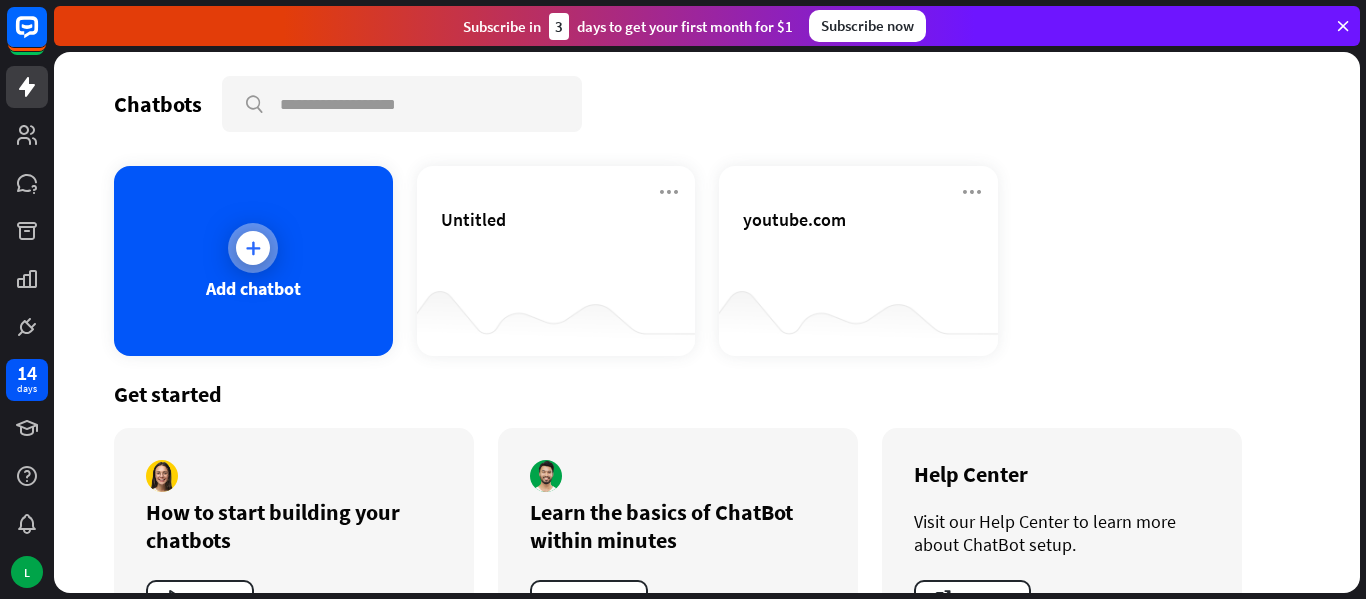 click on "Add chatbot" at bounding box center (253, 261) 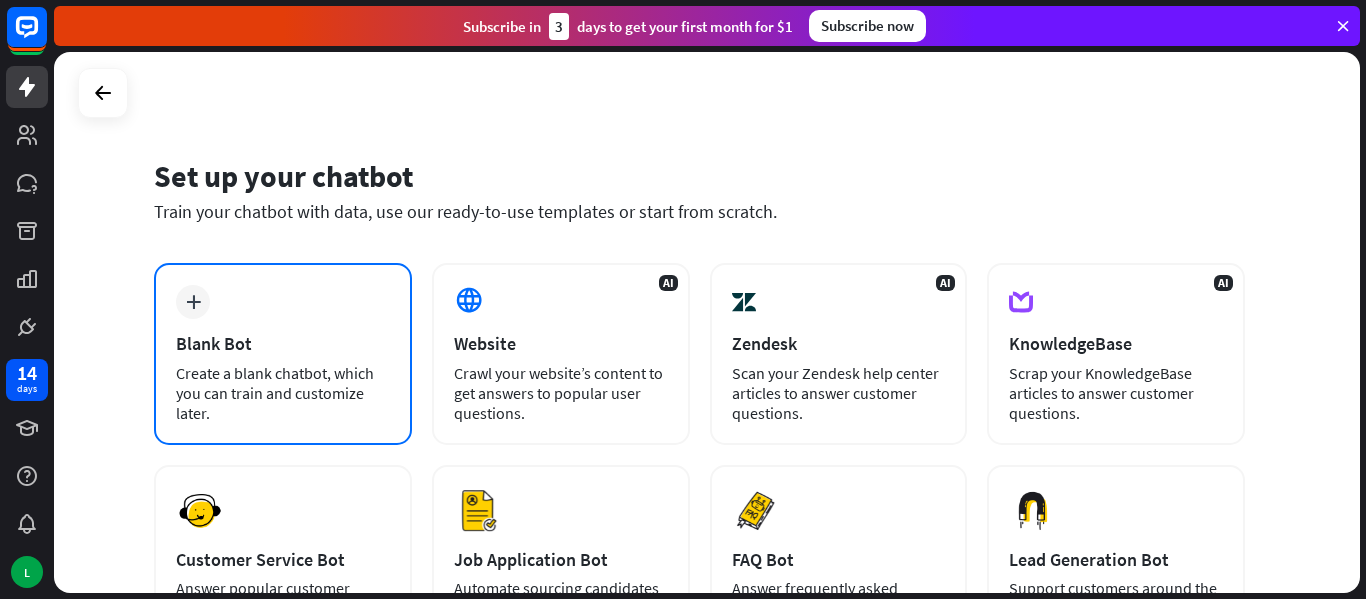 click on "plus   Blank Bot
Create a blank chatbot, which you can train and
customize later." at bounding box center (283, 354) 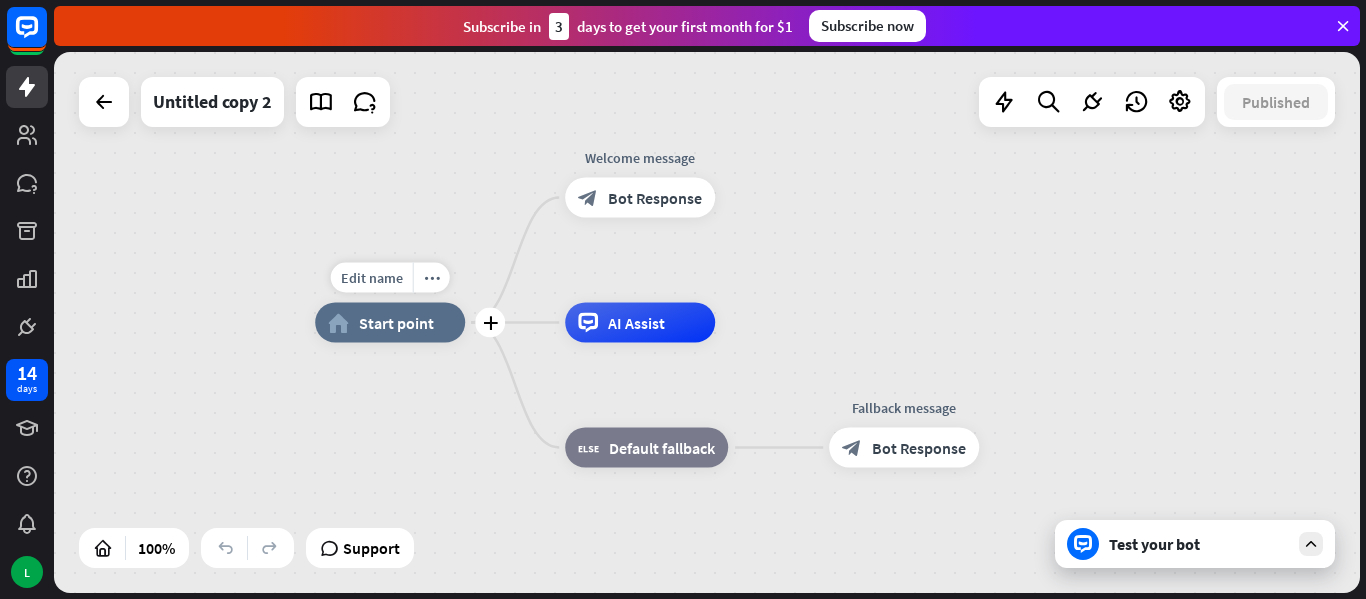 click on "home_2   Start point" at bounding box center (390, 323) 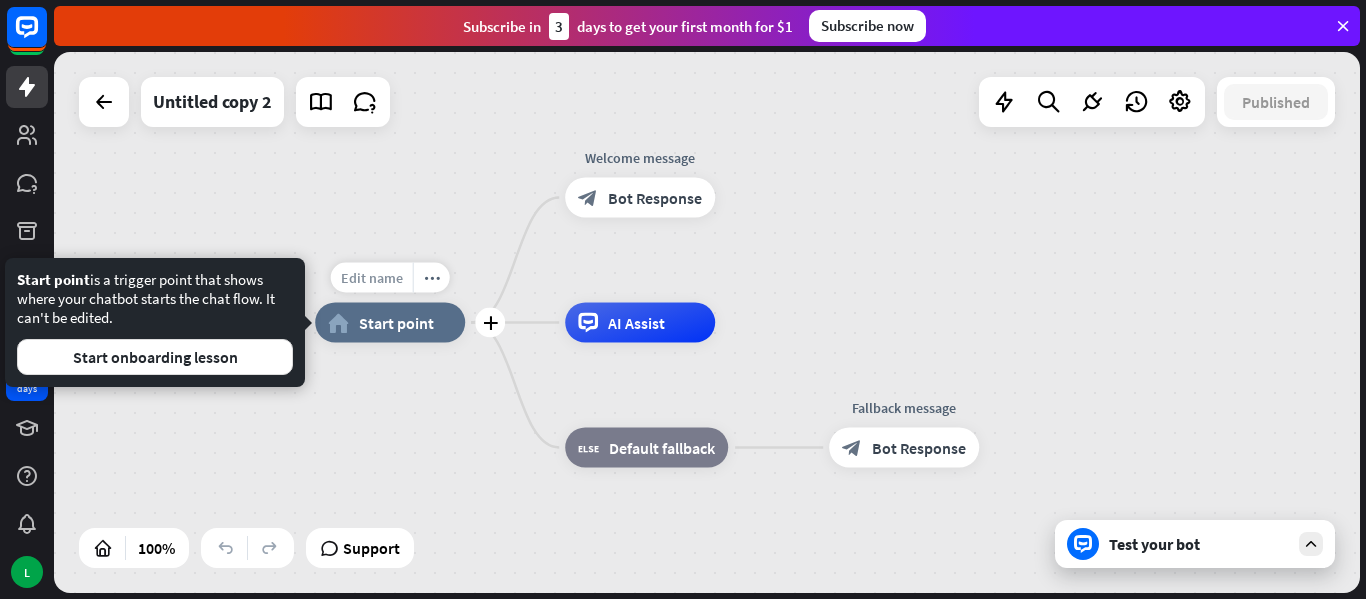 click on "Edit name" at bounding box center [372, 278] 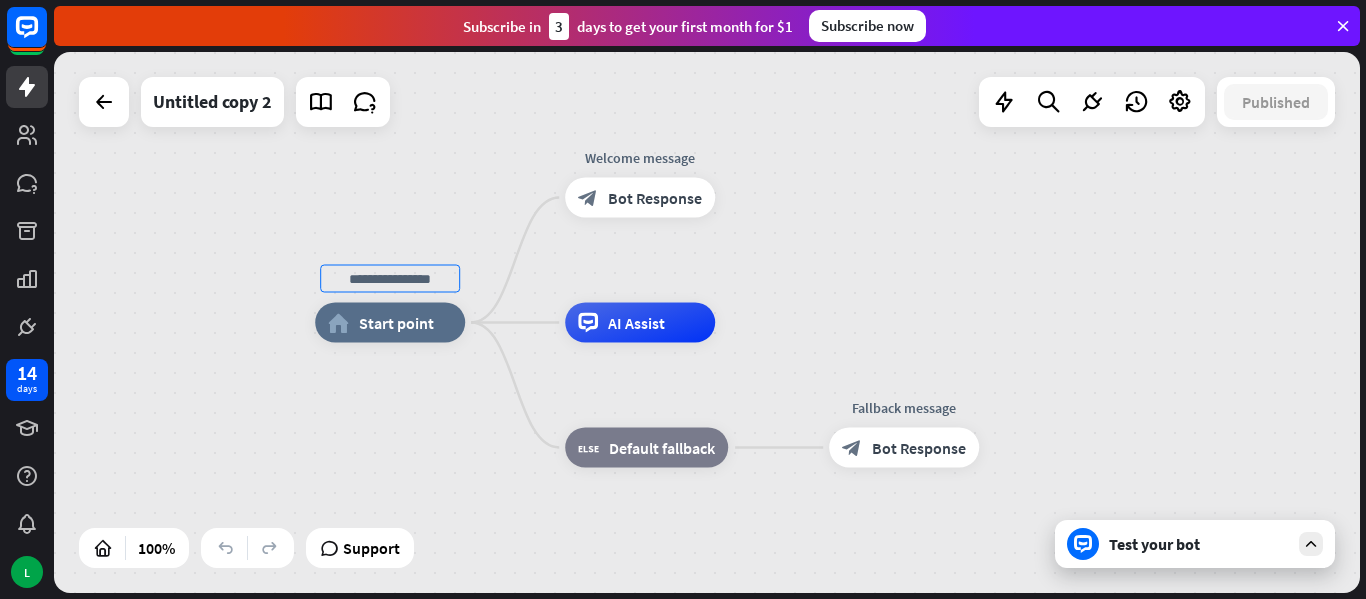 click on "home_2   Start point                 Welcome message   block_bot_response   Bot Response                     AI Assist                   block_fallback   Default fallback                 Fallback message   block_bot_response   Bot Response" at bounding box center (968, 593) 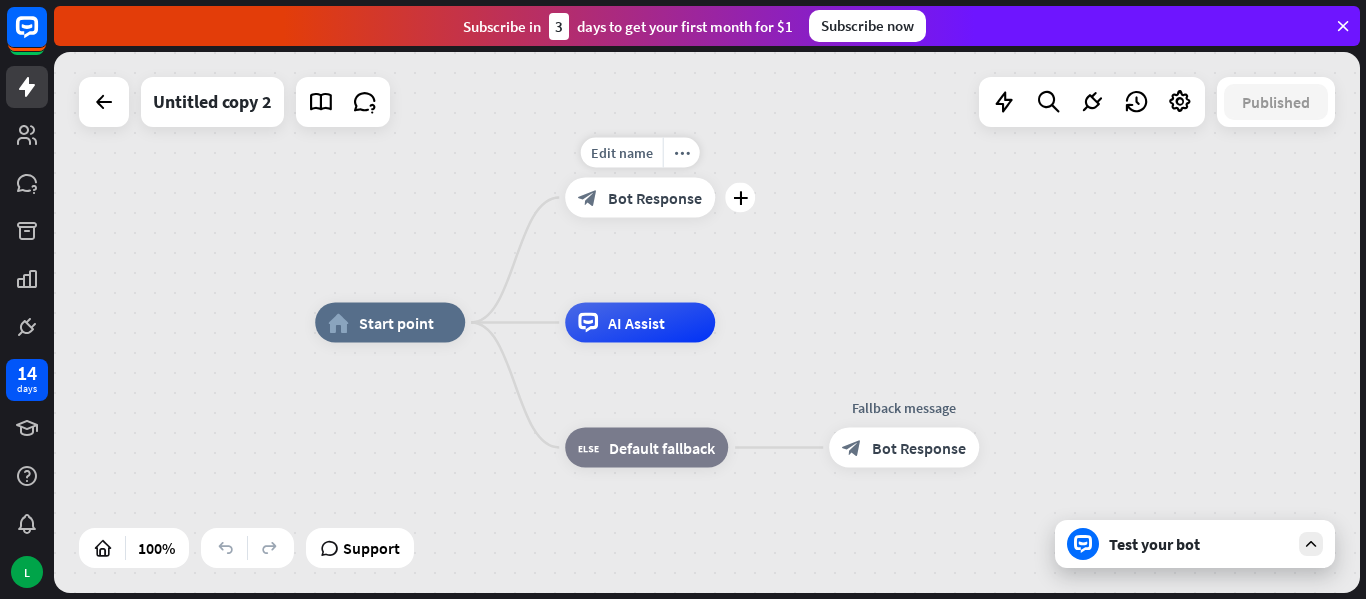 click on "Bot Response" at bounding box center [655, 198] 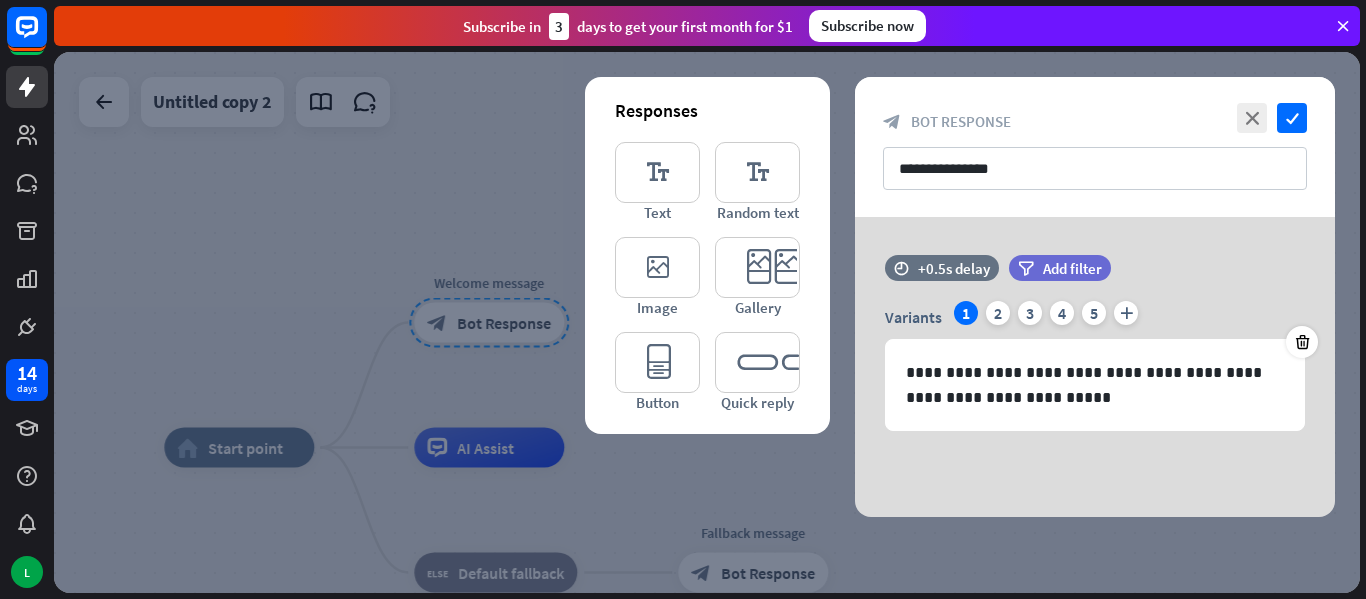 click at bounding box center [707, 322] 